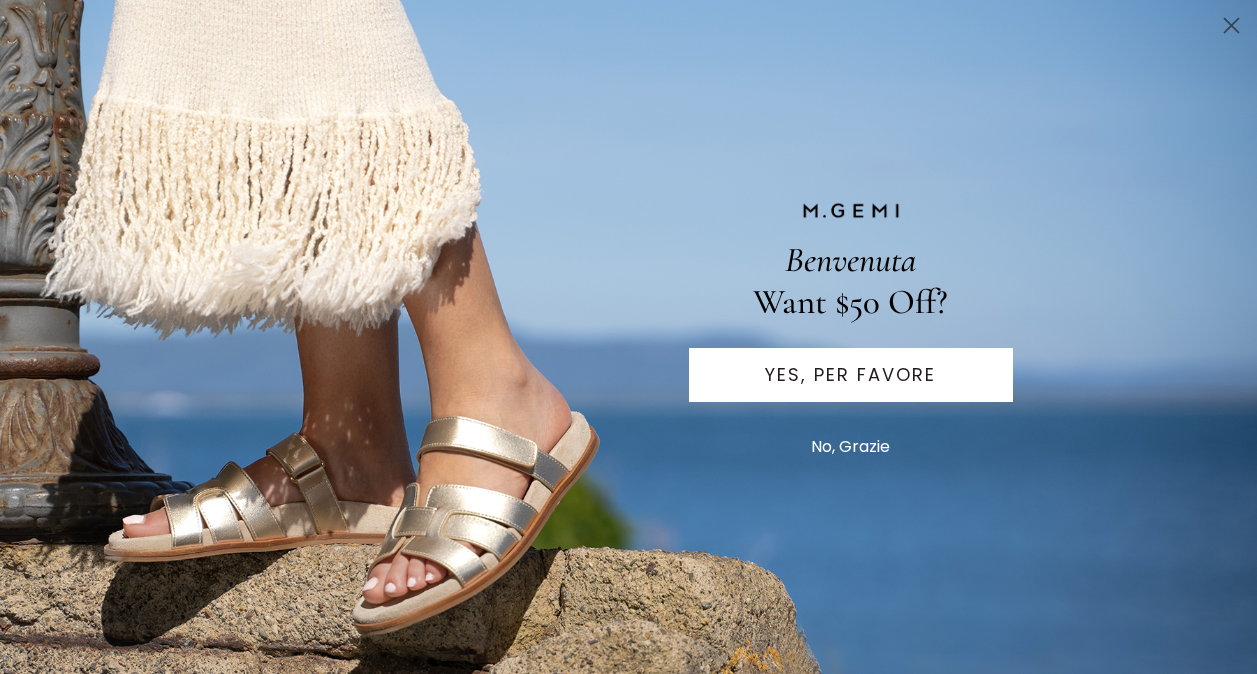 scroll, scrollTop: 0, scrollLeft: 0, axis: both 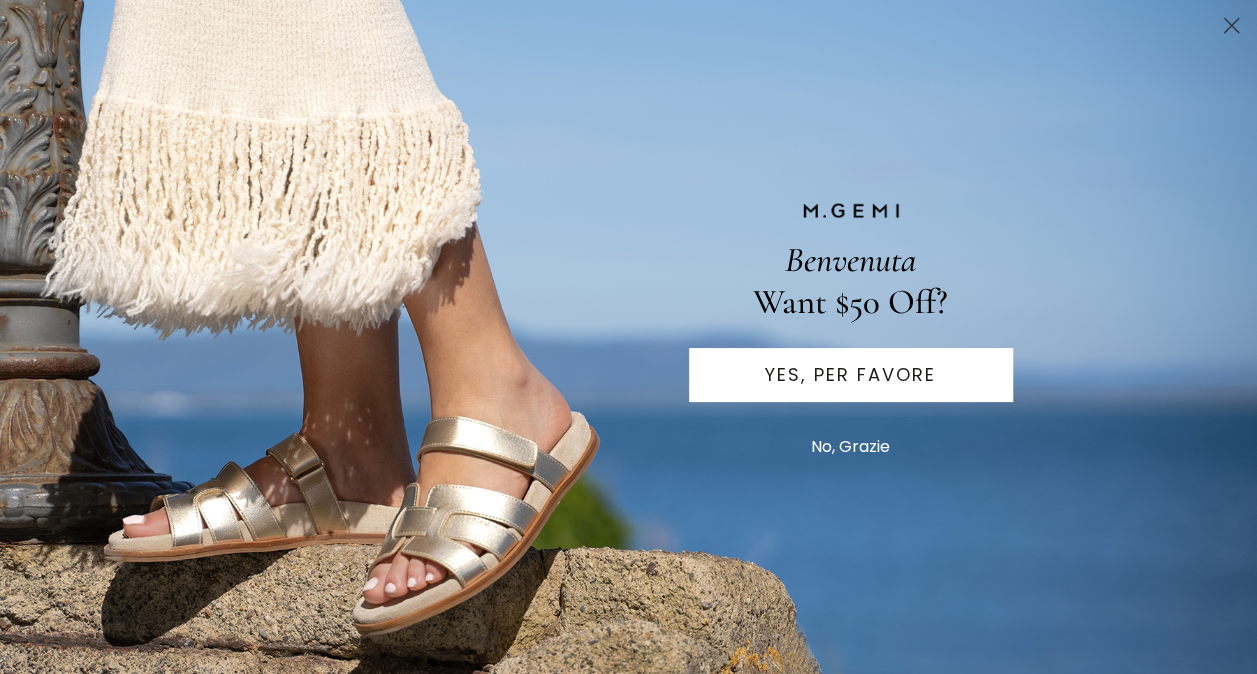 click 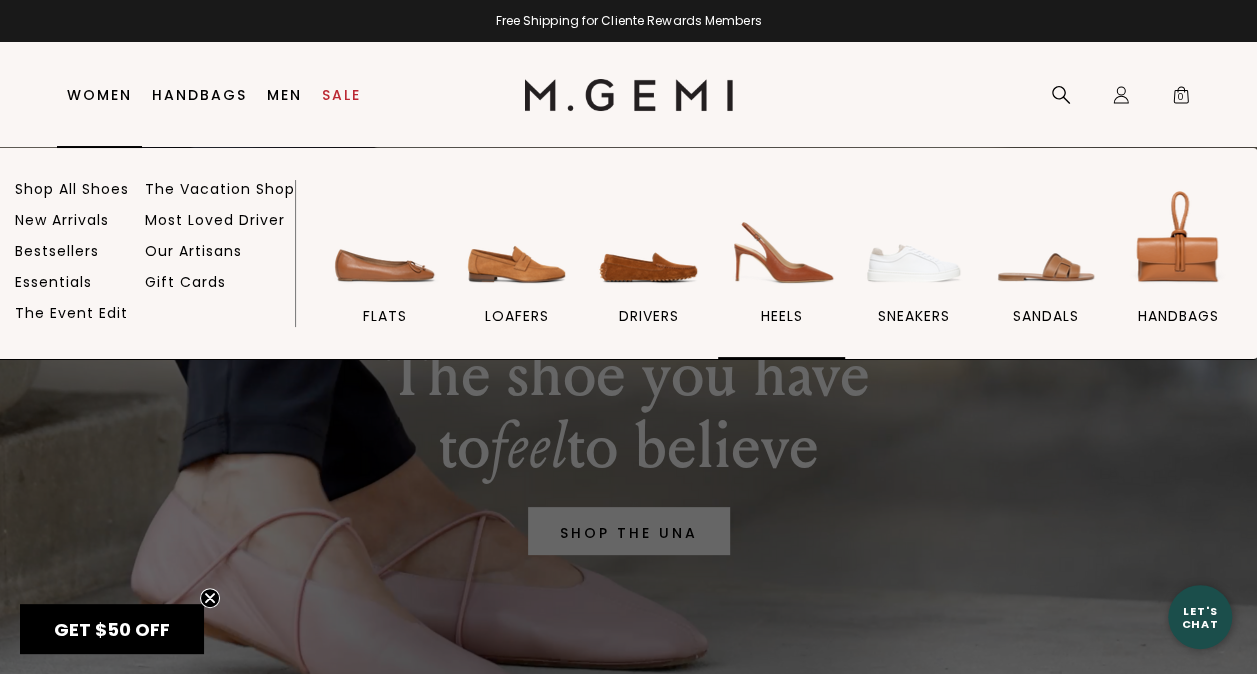 click on "heels" at bounding box center [781, 316] 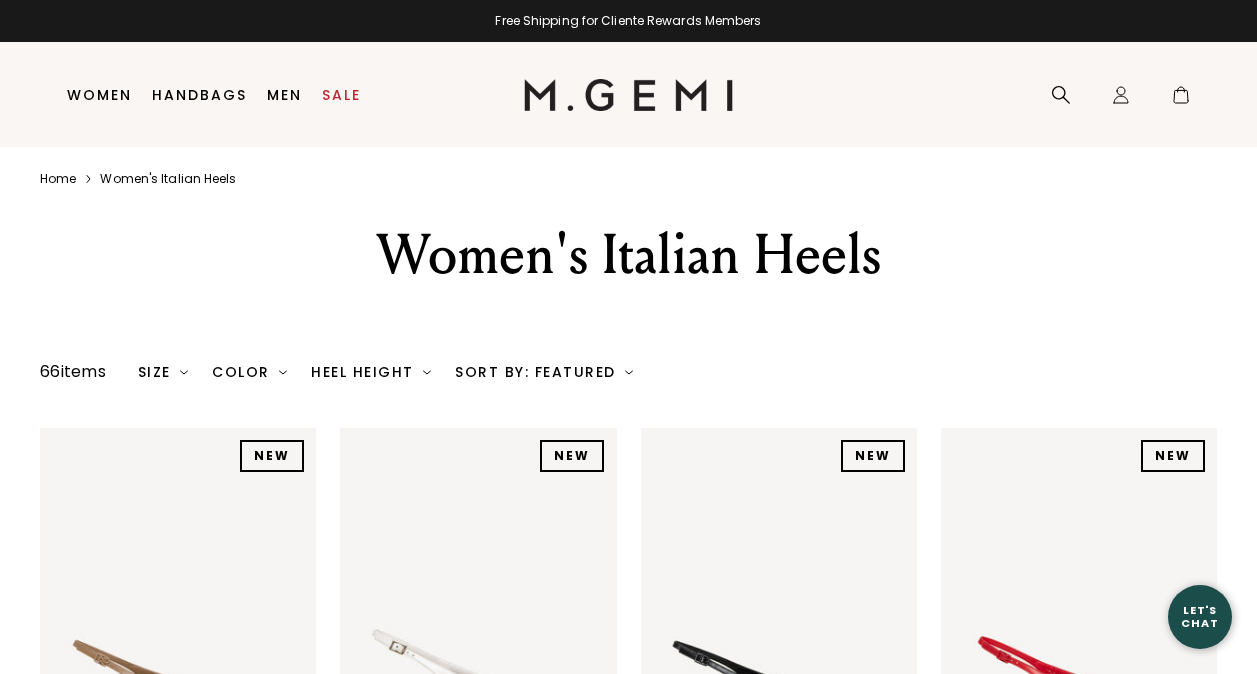scroll, scrollTop: 0, scrollLeft: 0, axis: both 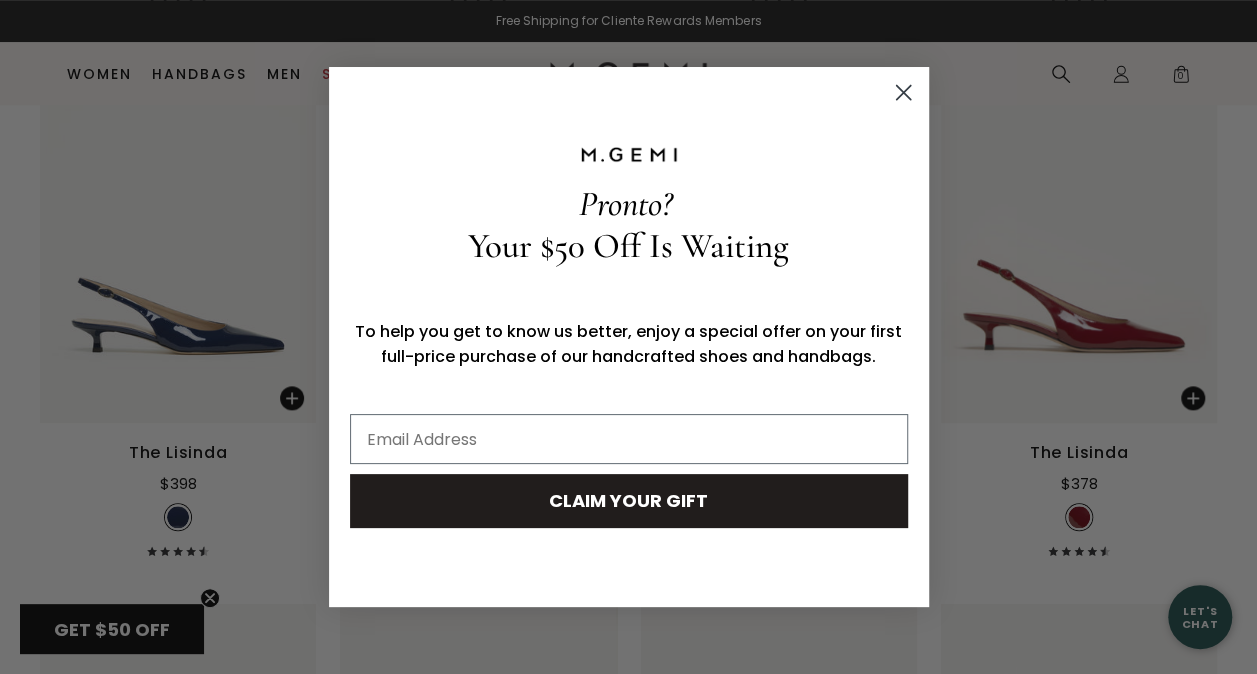 click 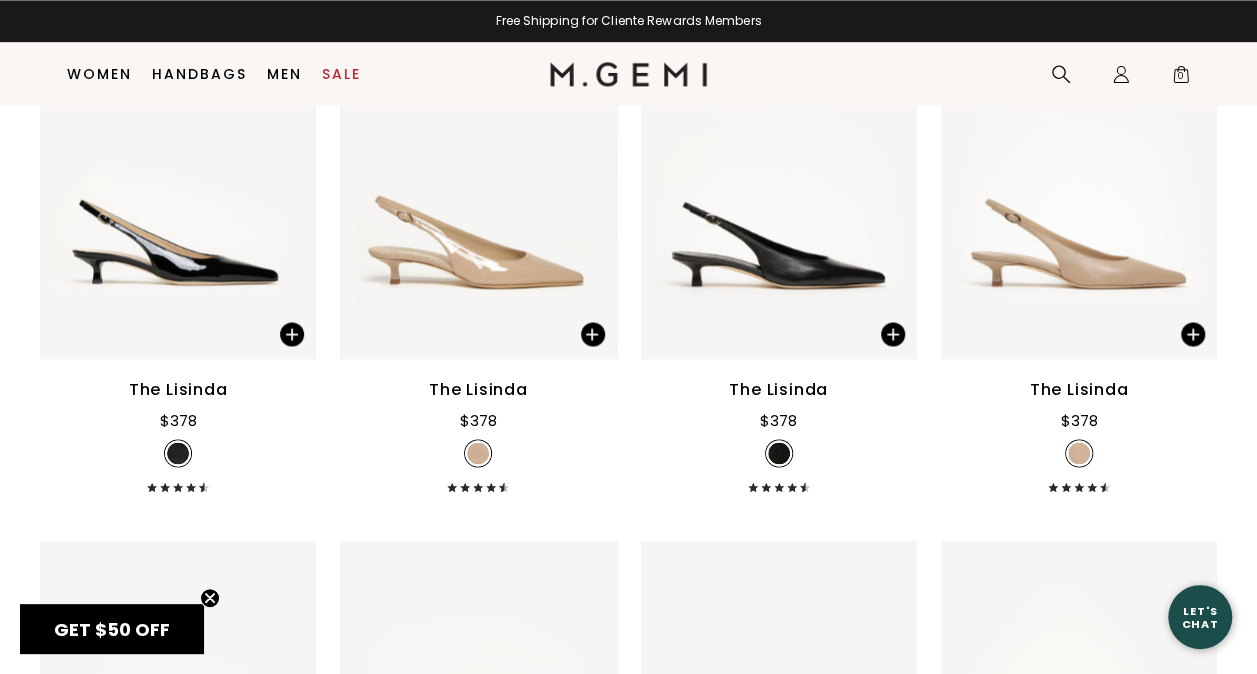 scroll, scrollTop: 1492, scrollLeft: 0, axis: vertical 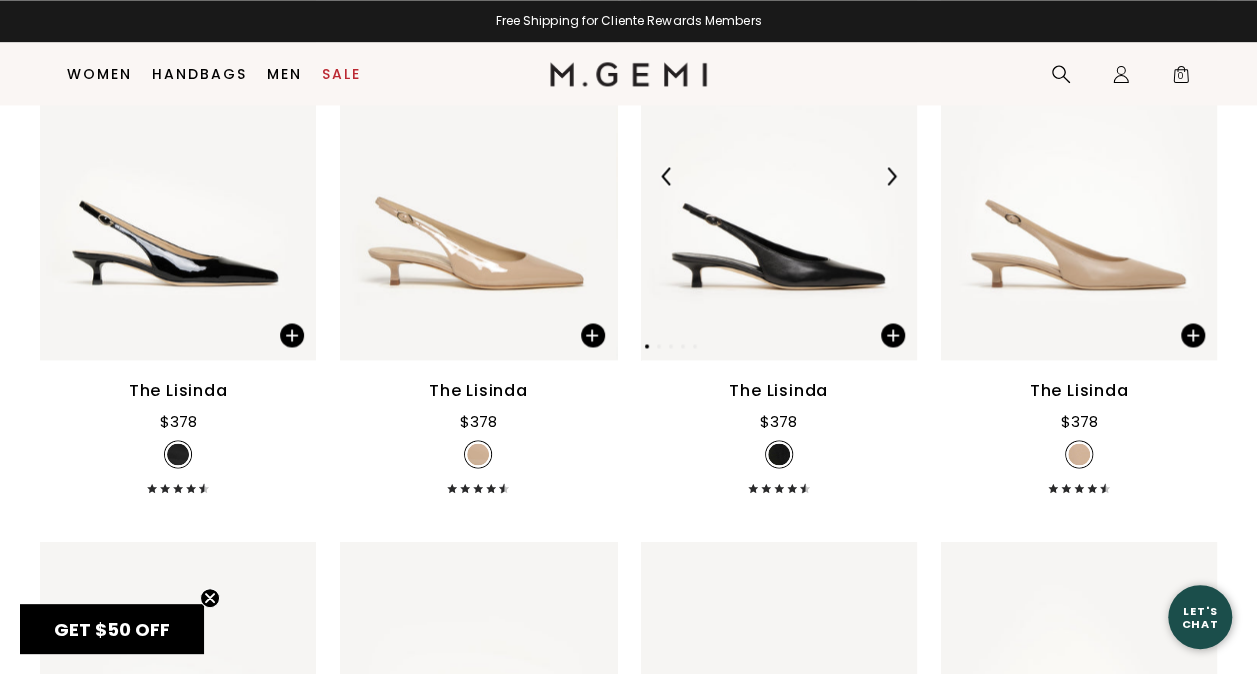 click at bounding box center [891, 176] 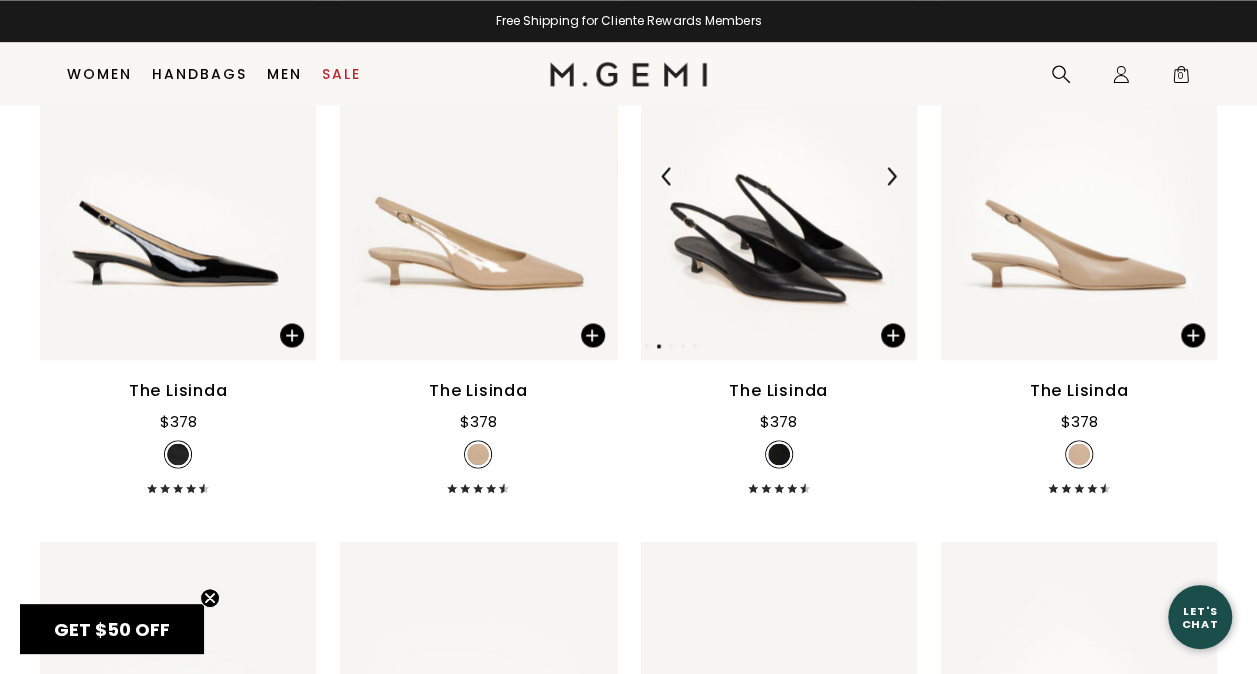 click at bounding box center (891, 176) 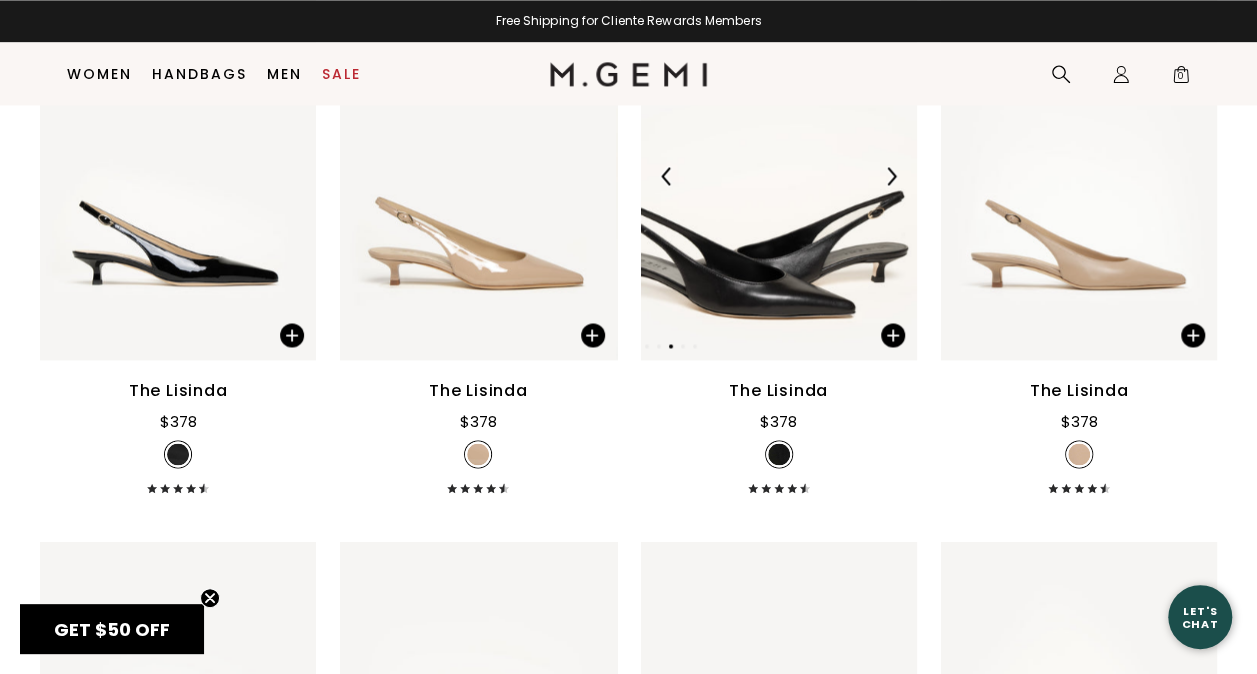 click at bounding box center (891, 176) 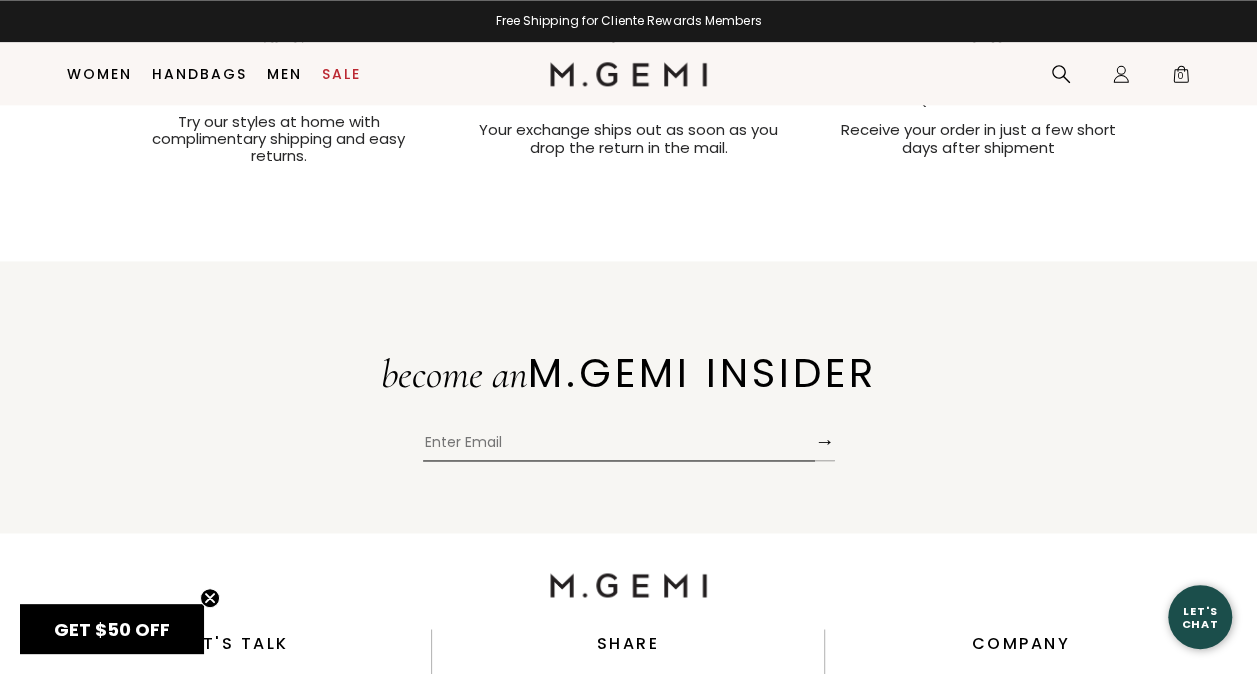 scroll, scrollTop: 9196, scrollLeft: 0, axis: vertical 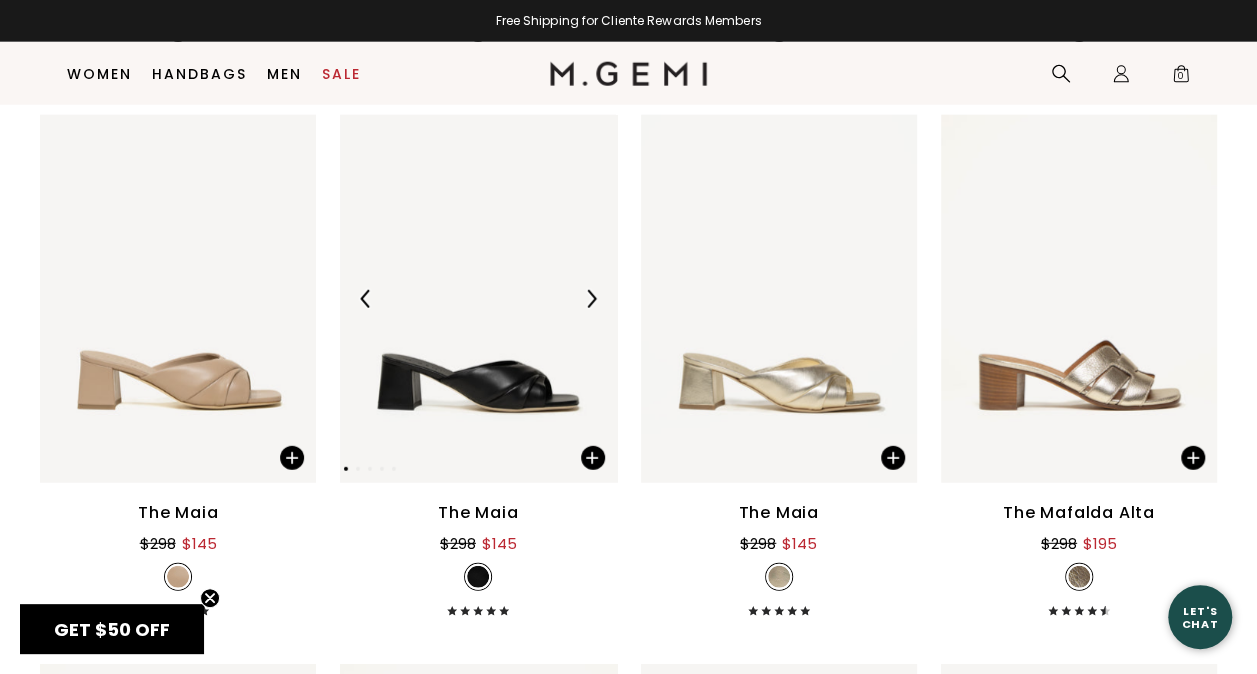 click at bounding box center (478, 299) 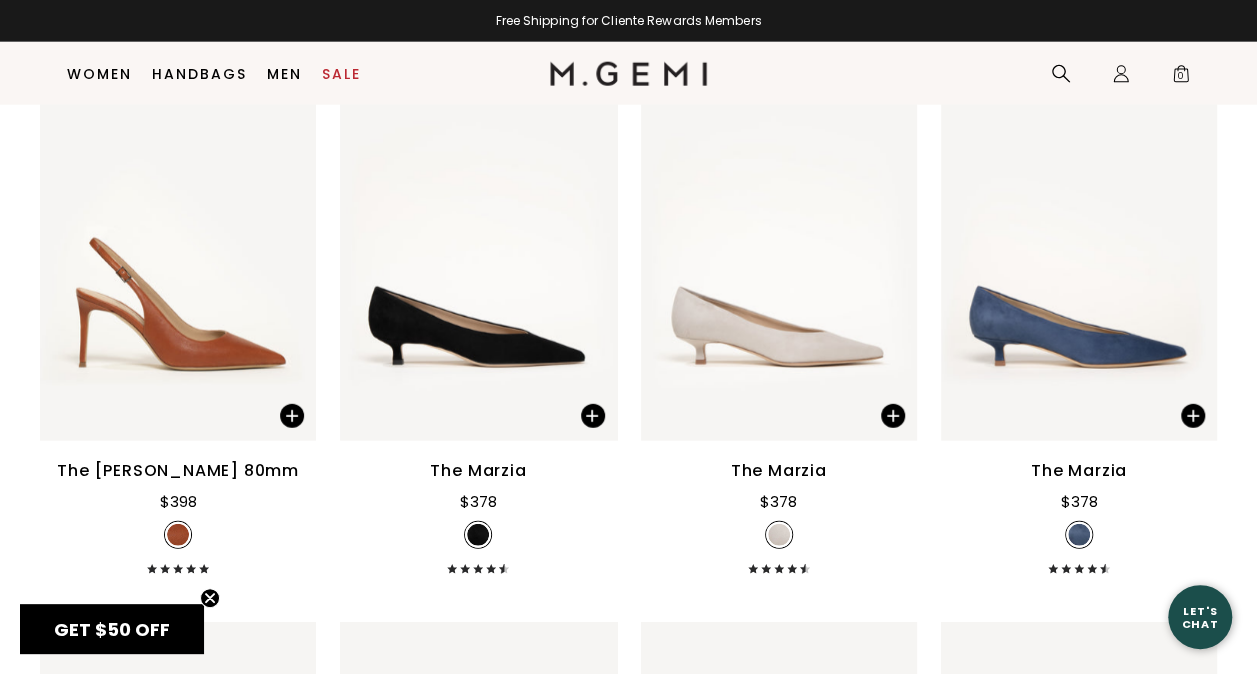 scroll, scrollTop: 2508, scrollLeft: 0, axis: vertical 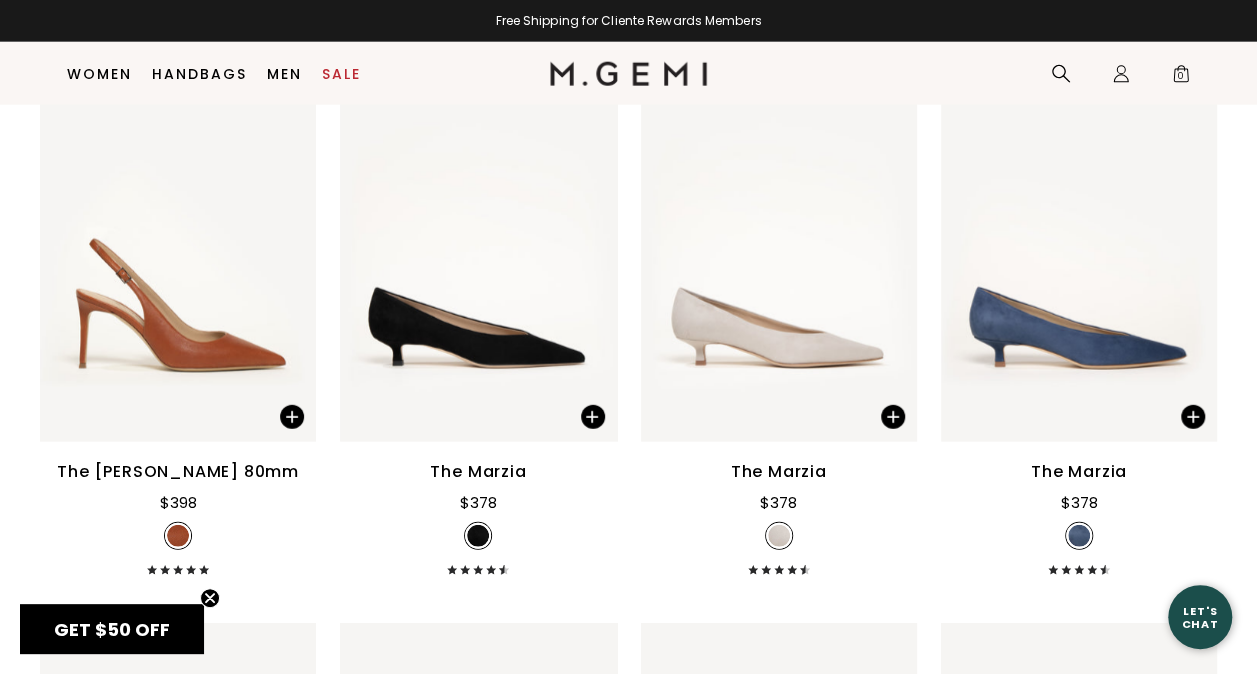 click on "The Marzia" at bounding box center [478, 472] 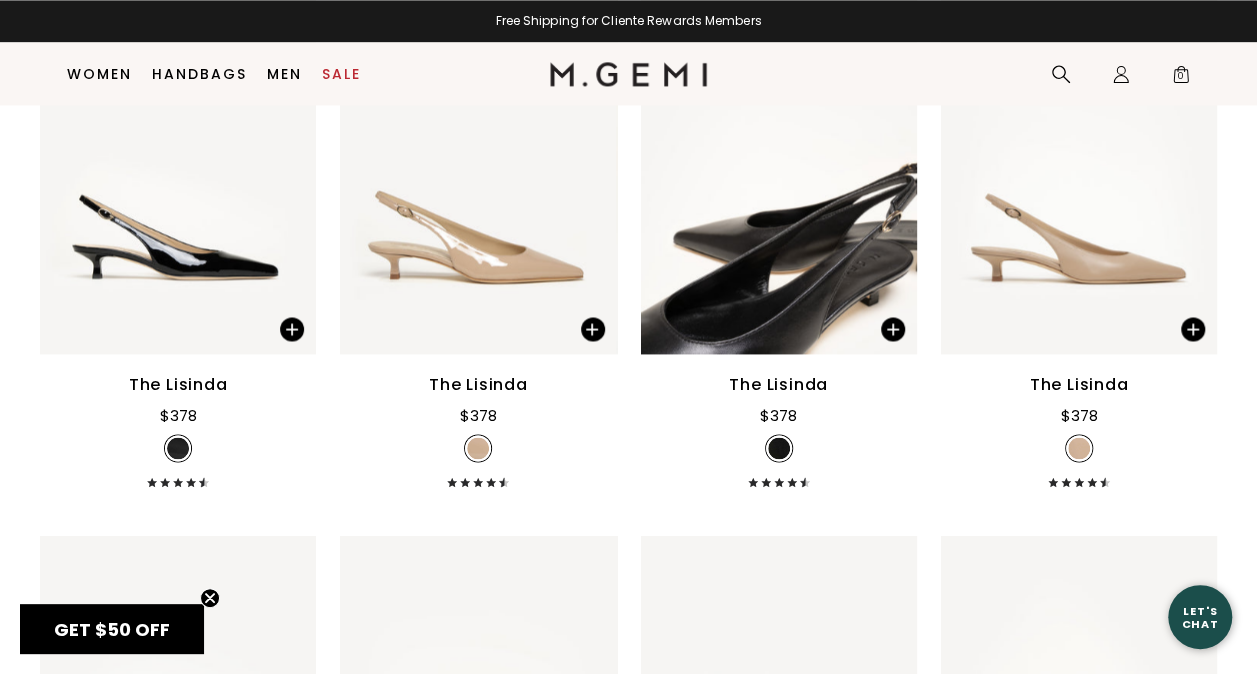 scroll, scrollTop: 1487, scrollLeft: 0, axis: vertical 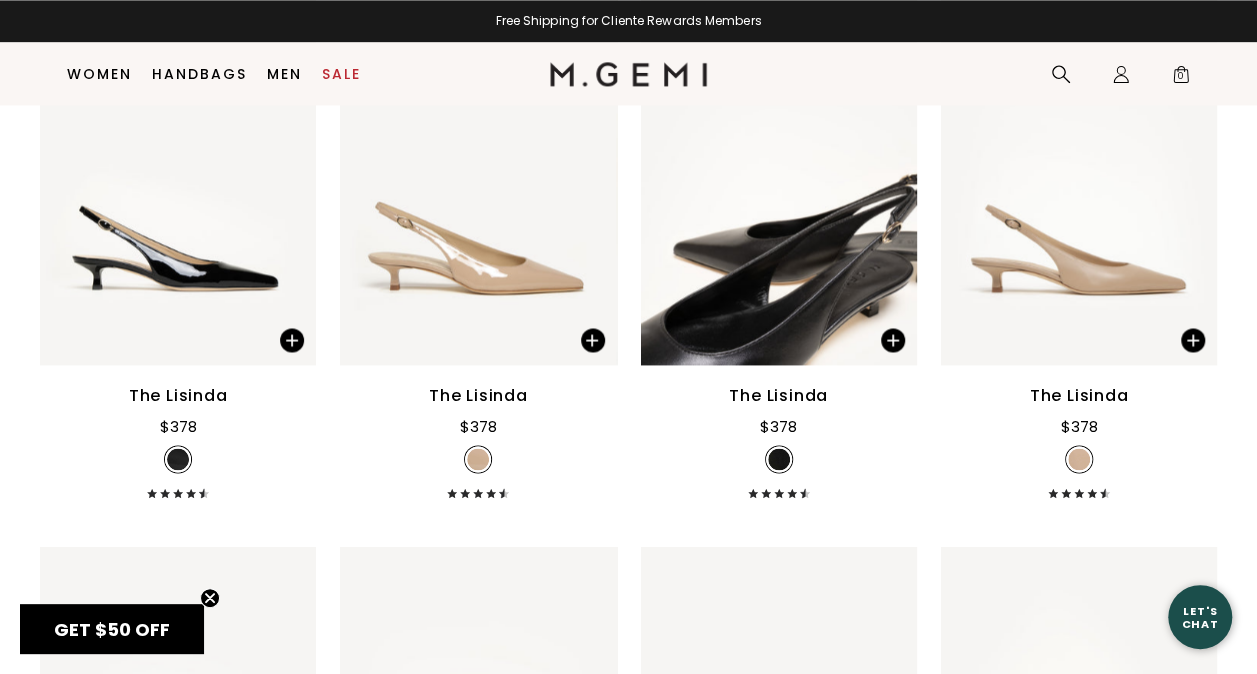 click on "The Lisinda" at bounding box center (778, 395) 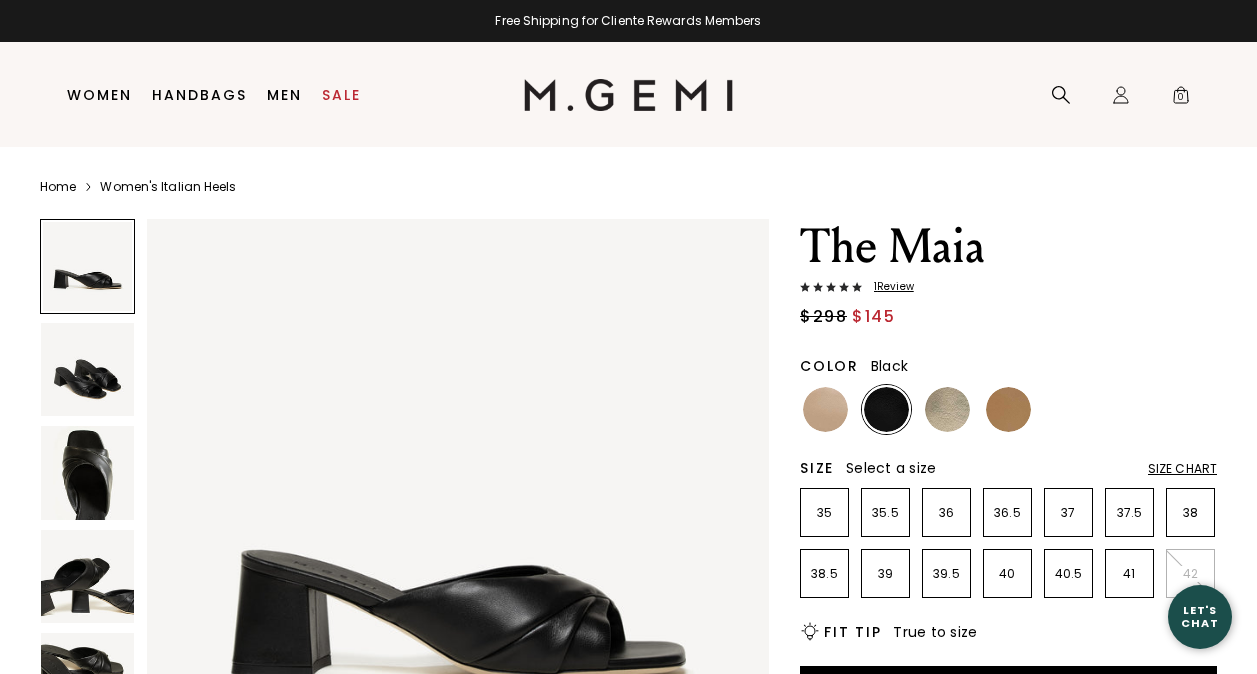 scroll, scrollTop: 0, scrollLeft: 0, axis: both 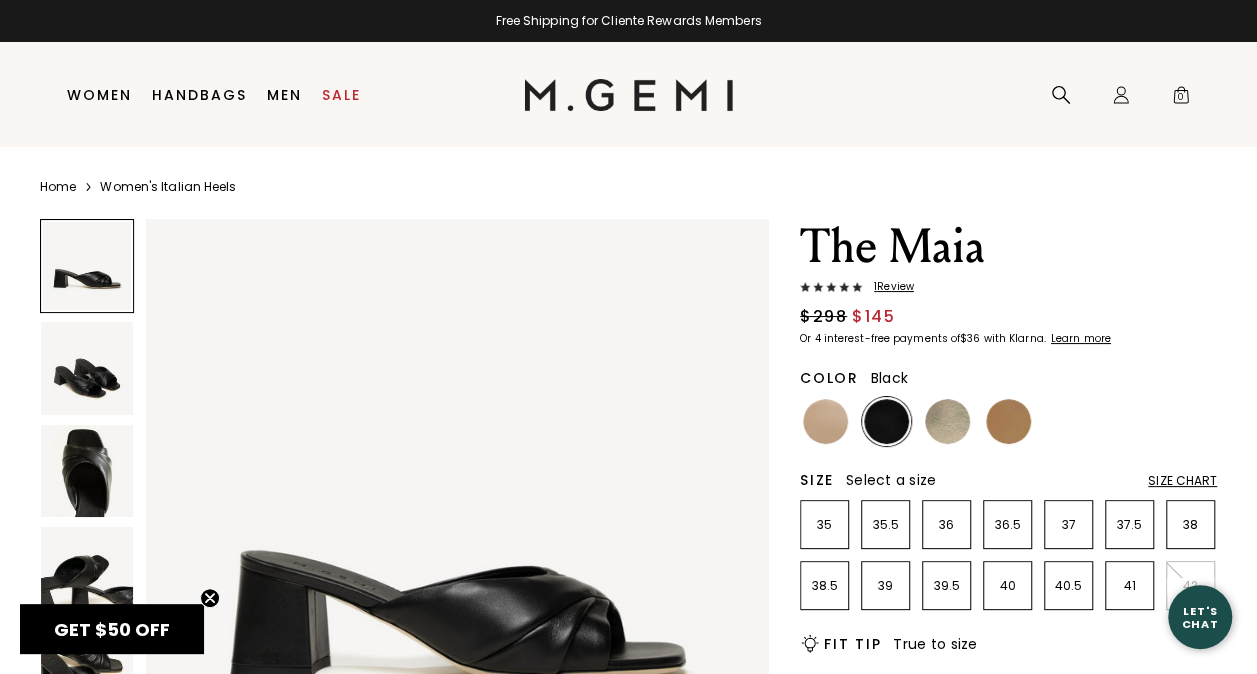 click at bounding box center (87, 368) 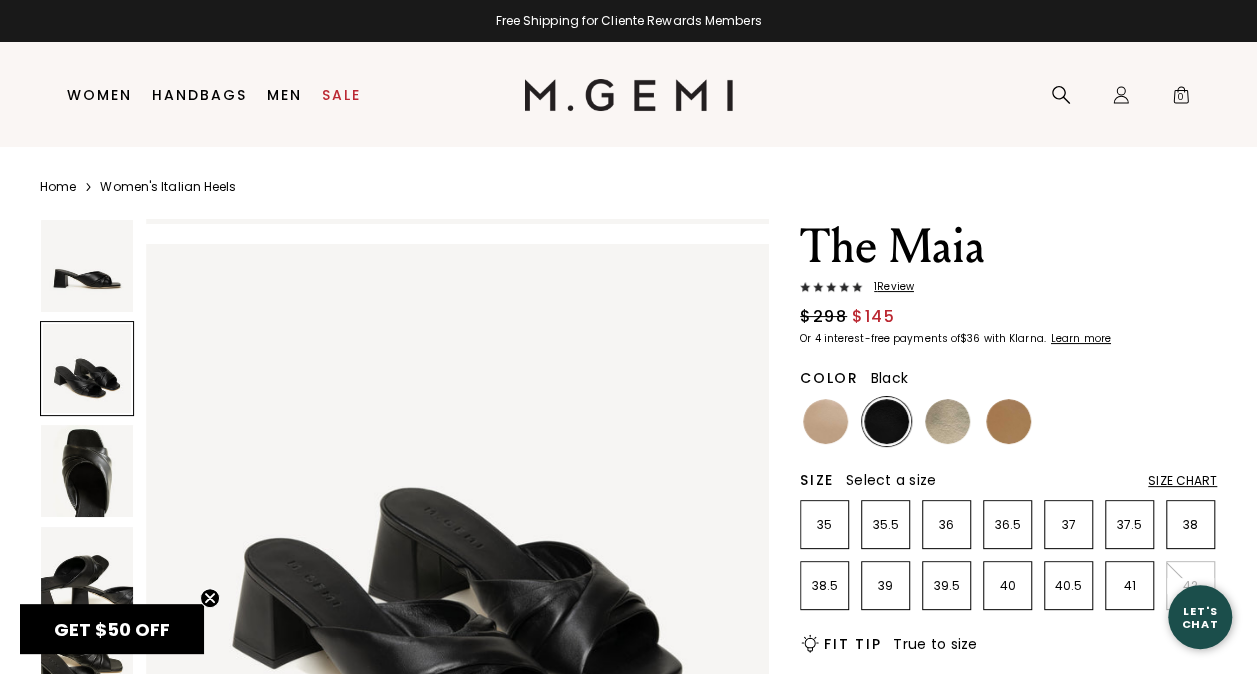 scroll, scrollTop: 627, scrollLeft: 0, axis: vertical 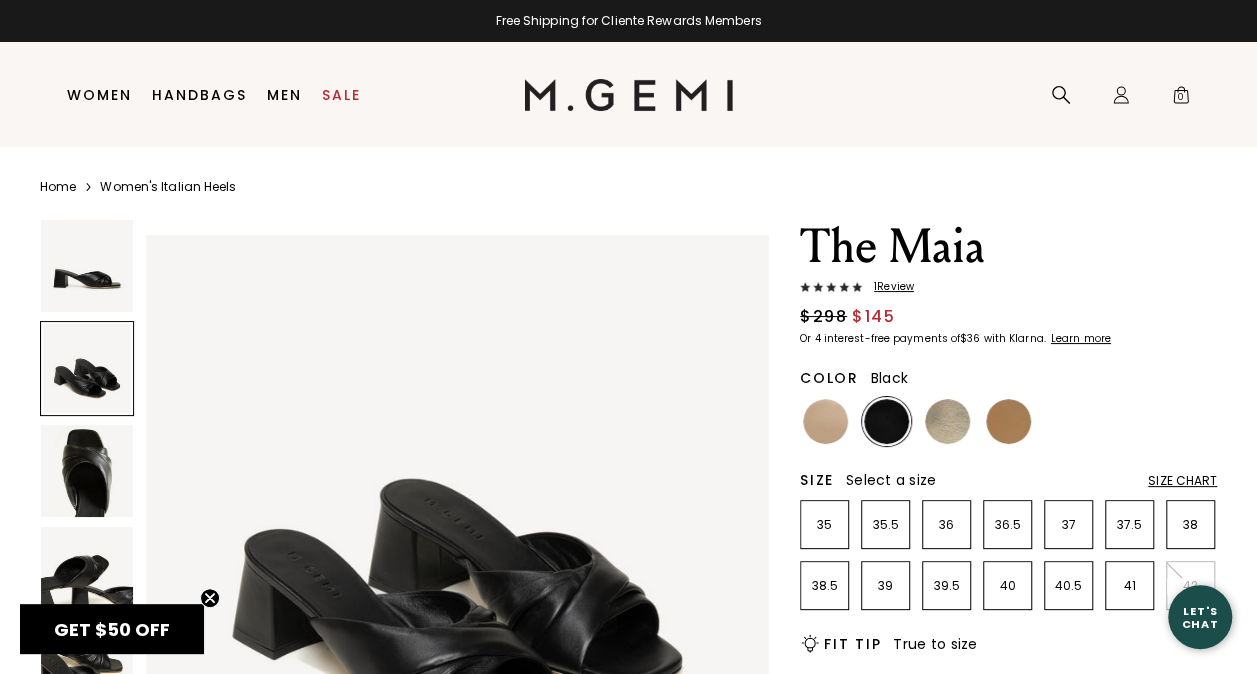 click at bounding box center [87, 471] 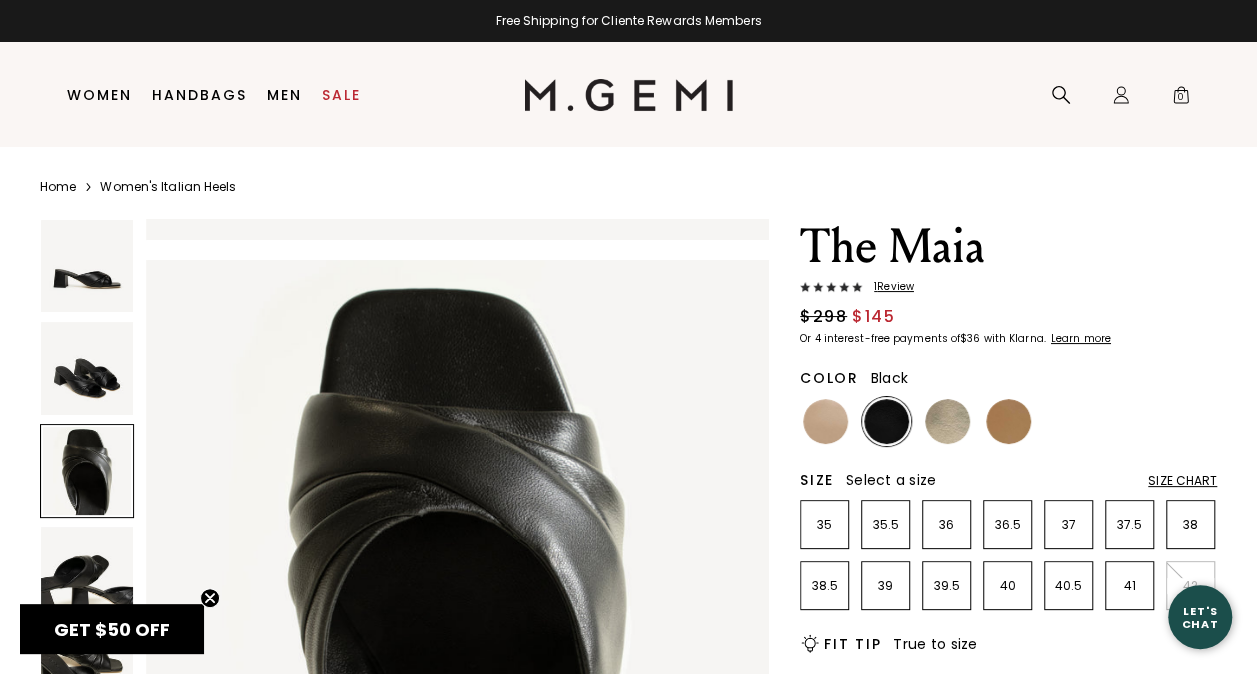scroll, scrollTop: 1254, scrollLeft: 0, axis: vertical 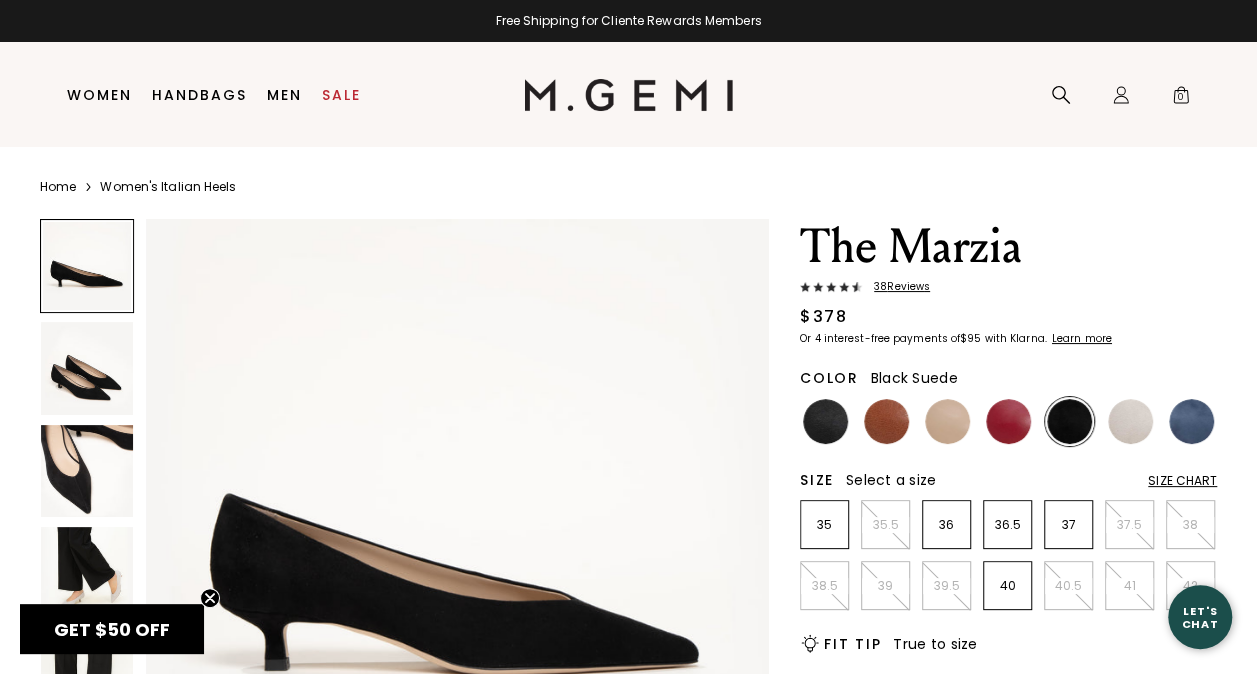 click at bounding box center (87, 471) 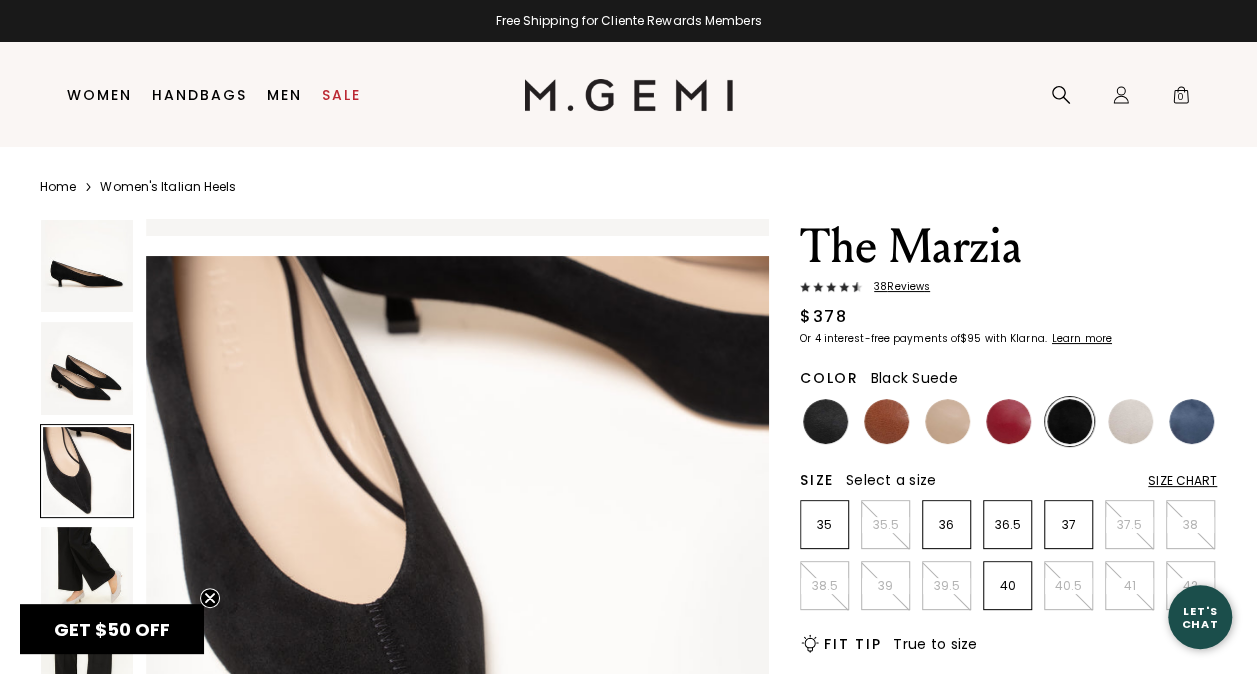 scroll, scrollTop: 1254, scrollLeft: 0, axis: vertical 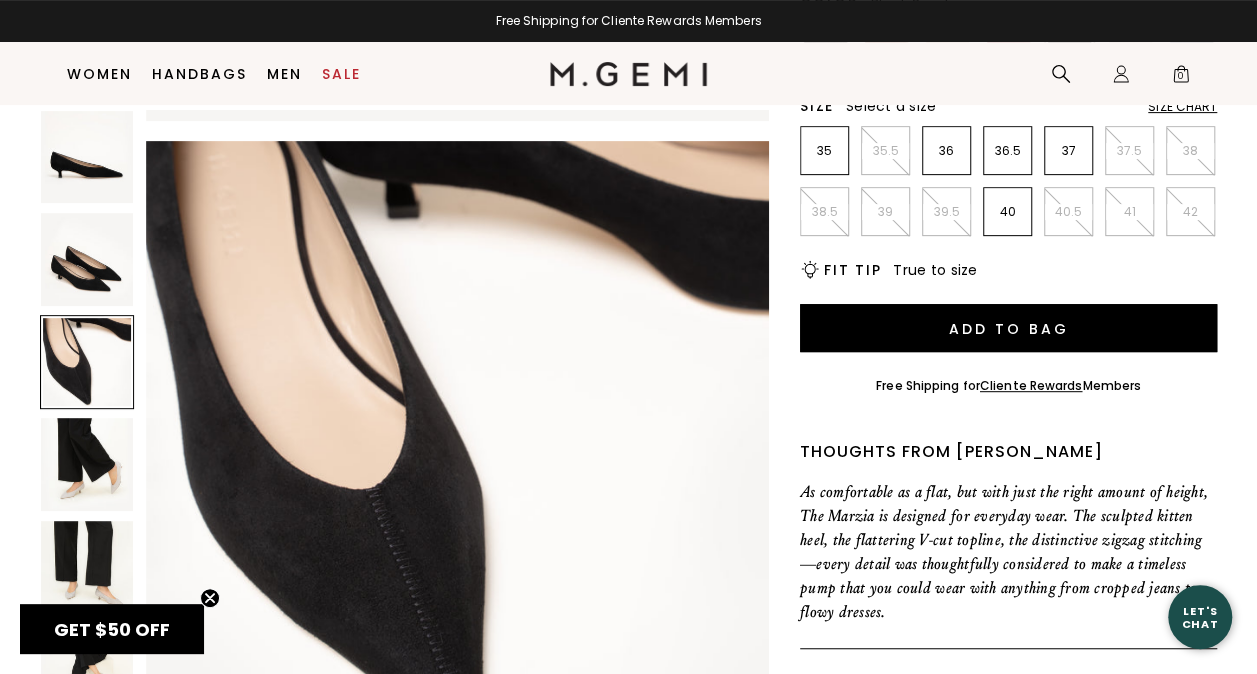 click at bounding box center [87, 464] 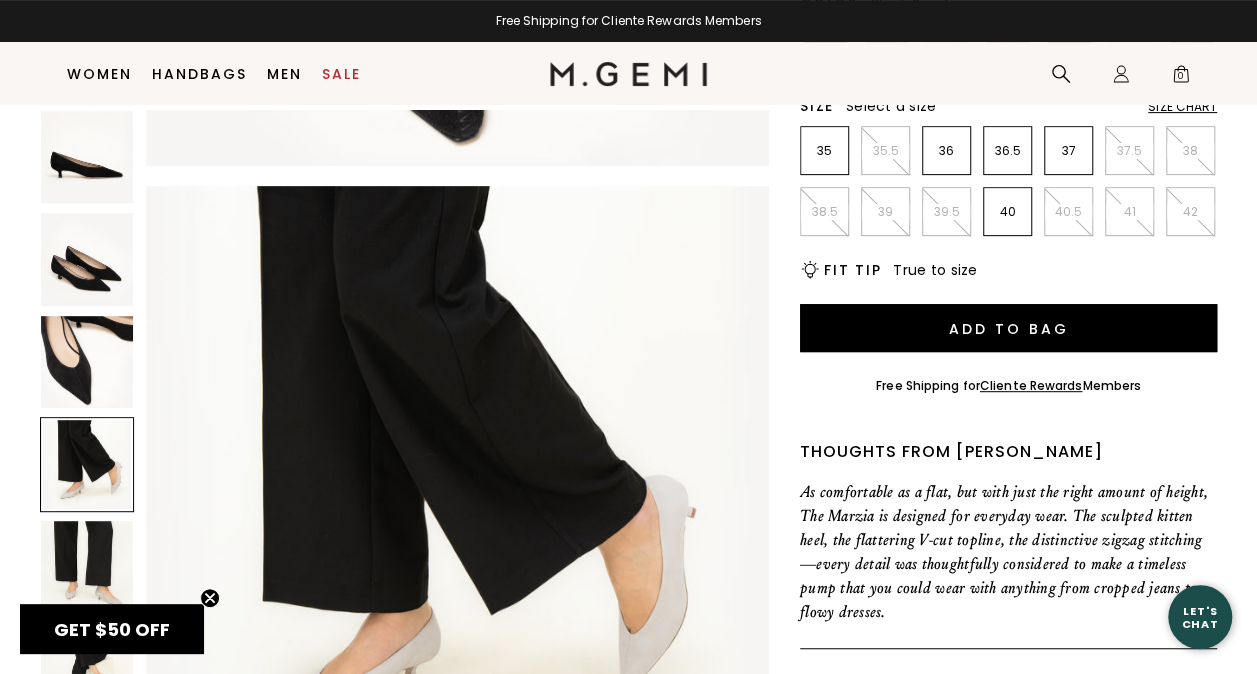 scroll, scrollTop: 1881, scrollLeft: 0, axis: vertical 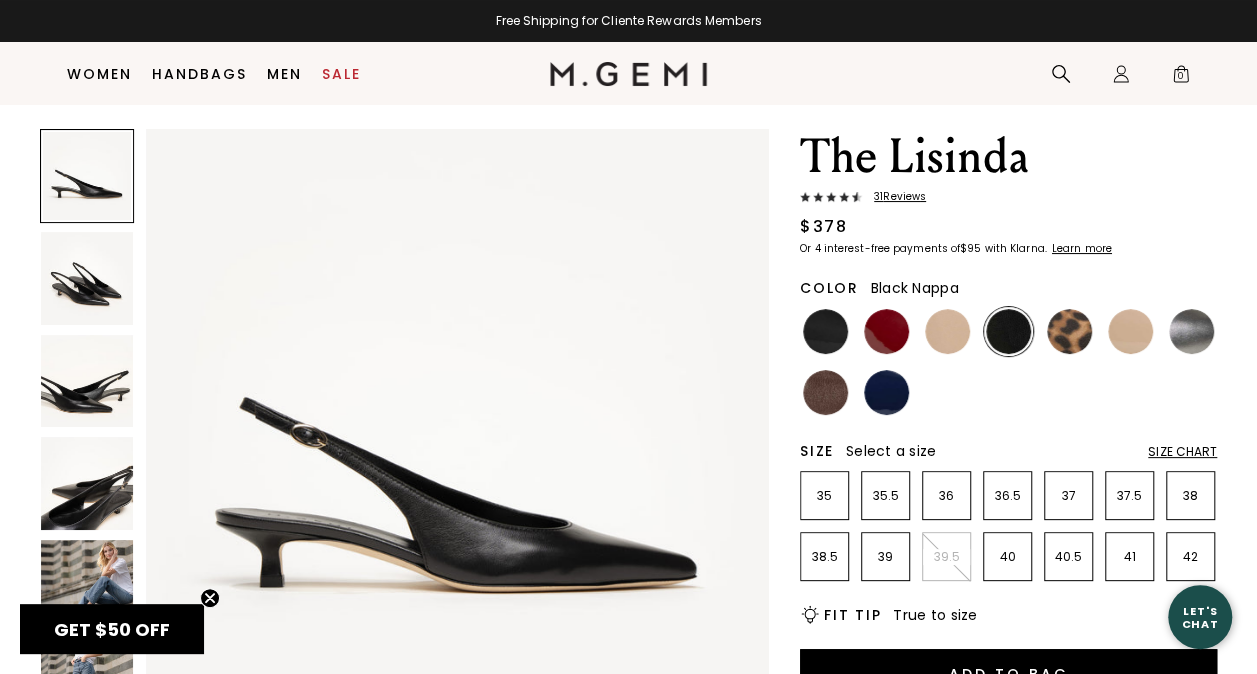click at bounding box center (87, 586) 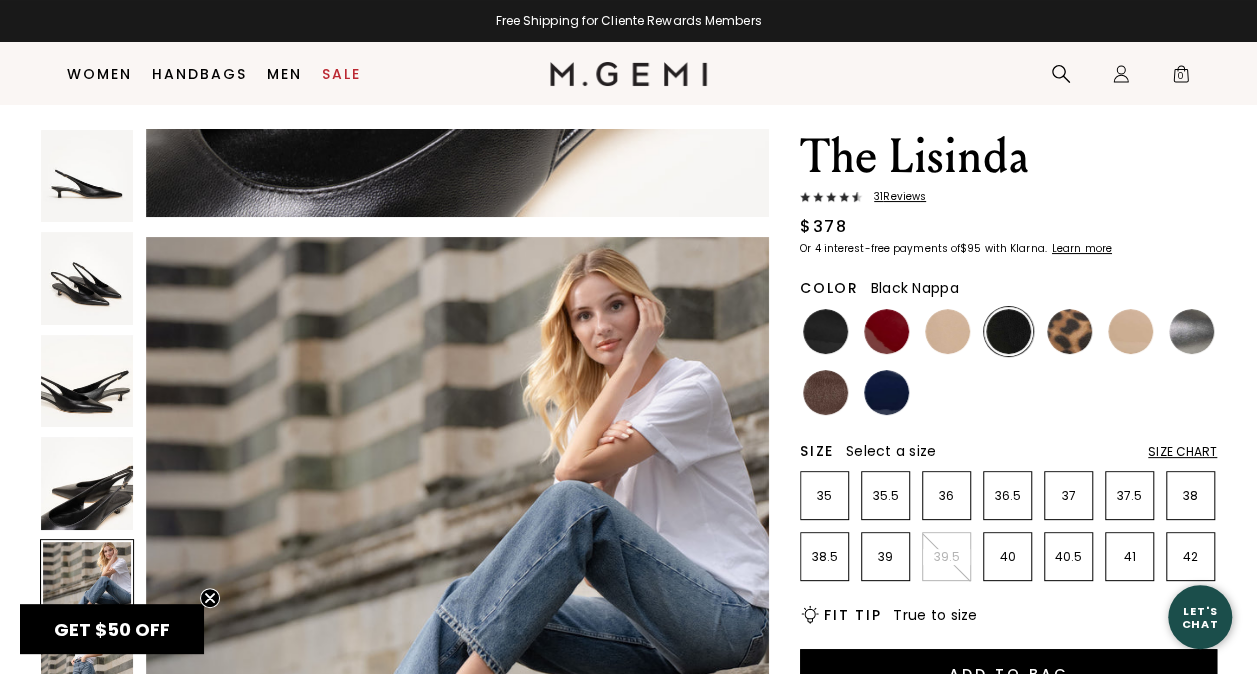 scroll, scrollTop: 2507, scrollLeft: 0, axis: vertical 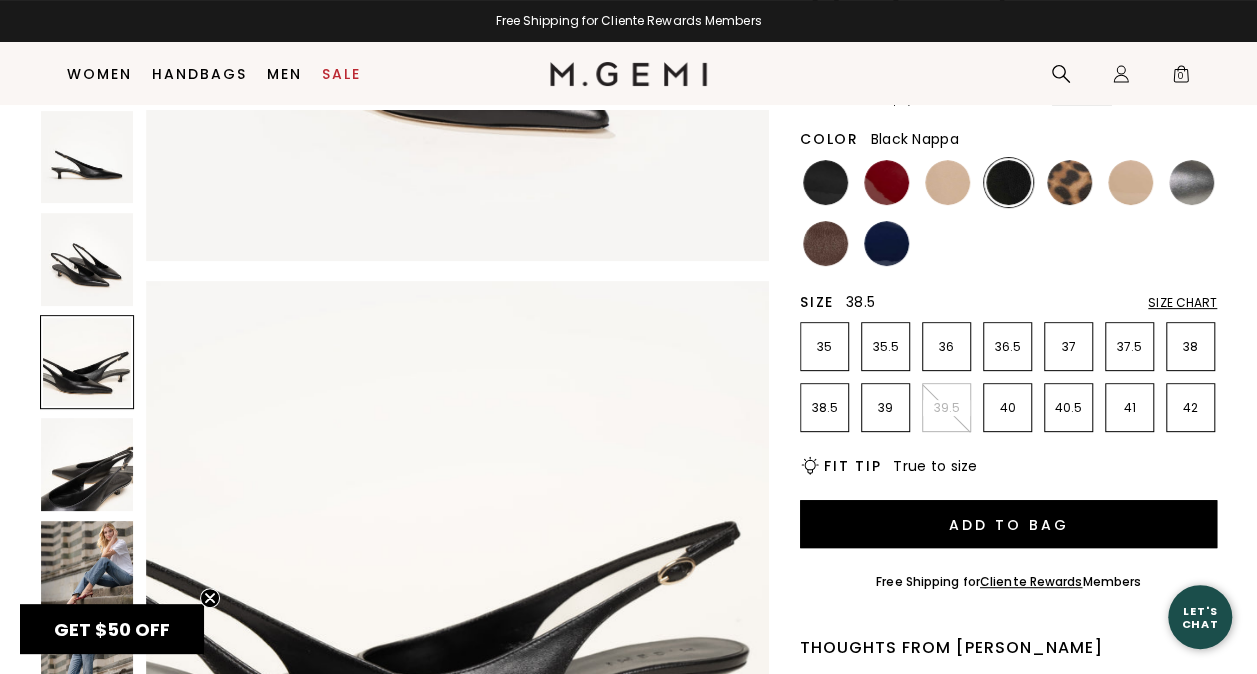 click on "38.5" at bounding box center [824, 408] 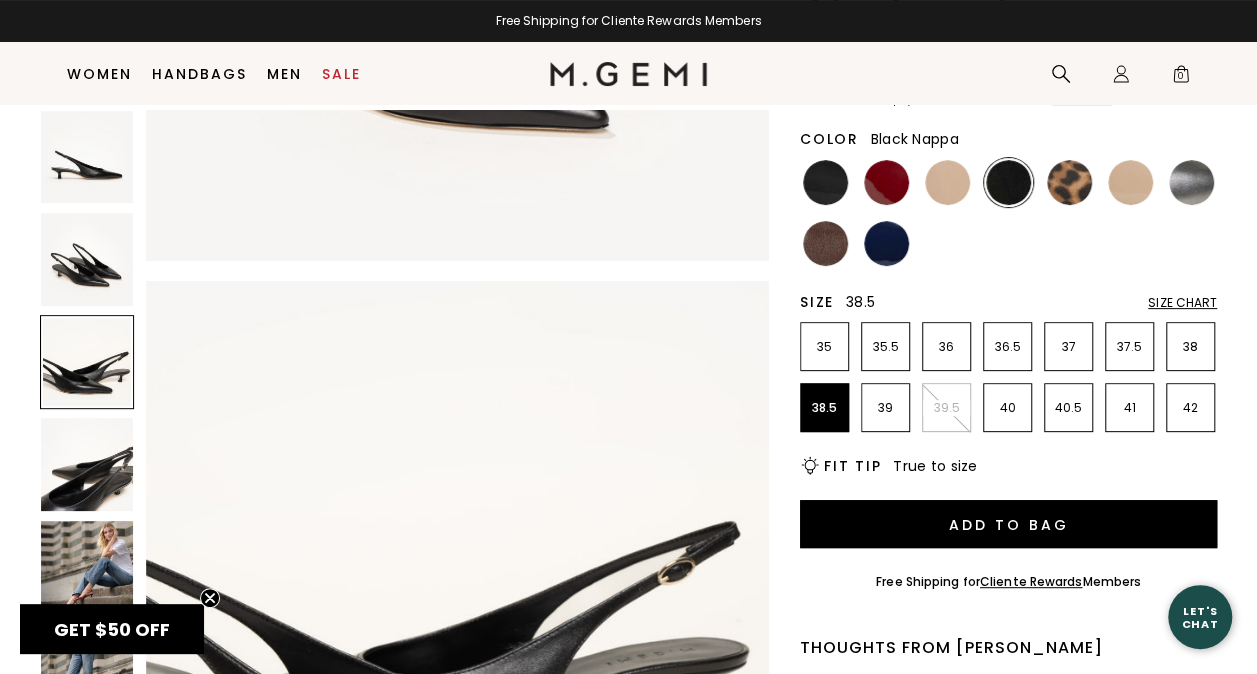 scroll, scrollTop: 0, scrollLeft: 0, axis: both 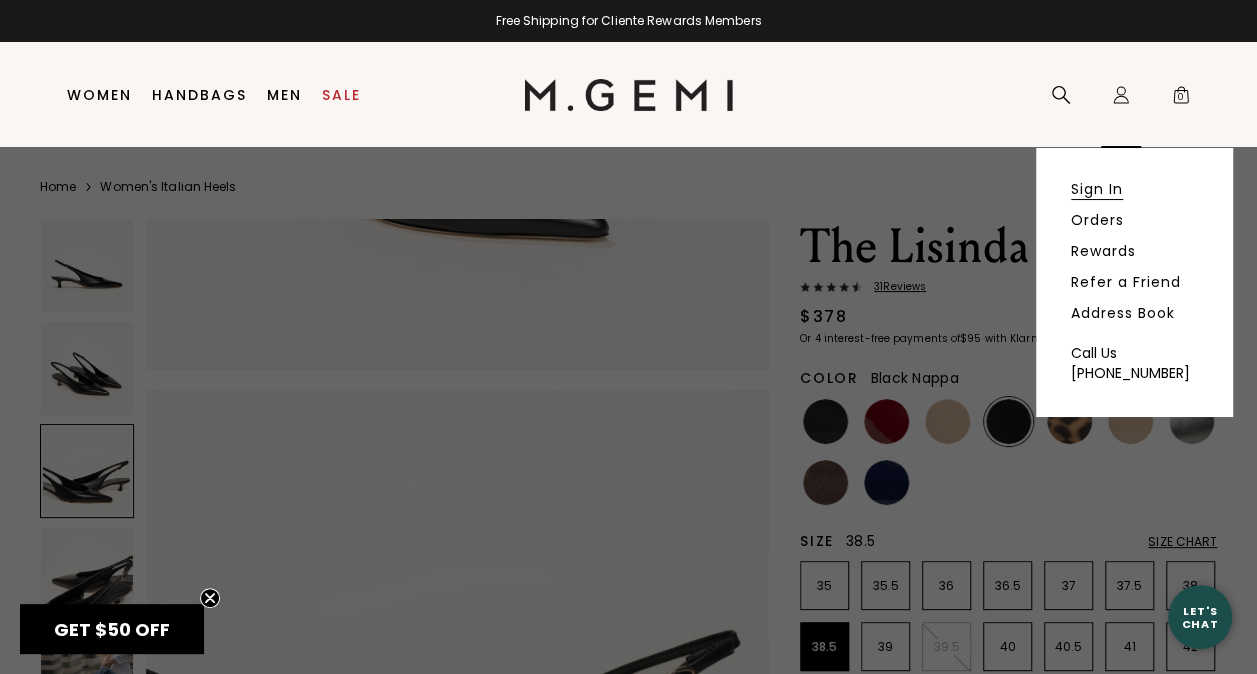click on "Sign In" at bounding box center [1097, 189] 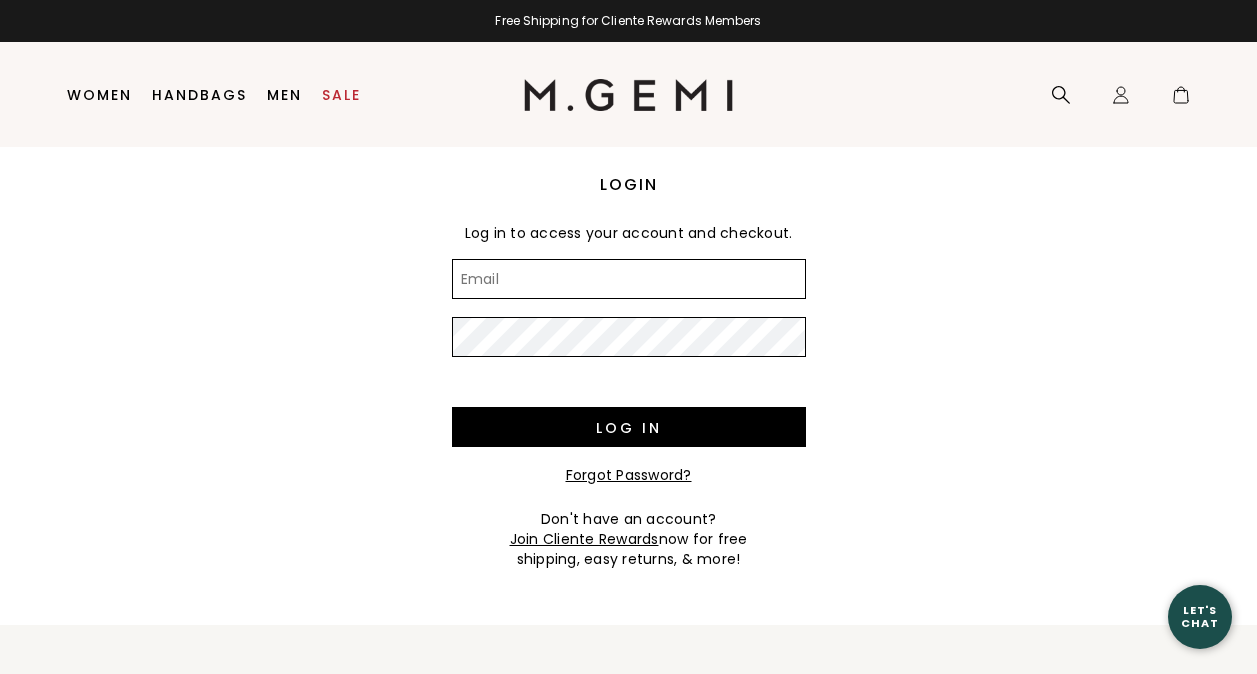 scroll, scrollTop: 0, scrollLeft: 0, axis: both 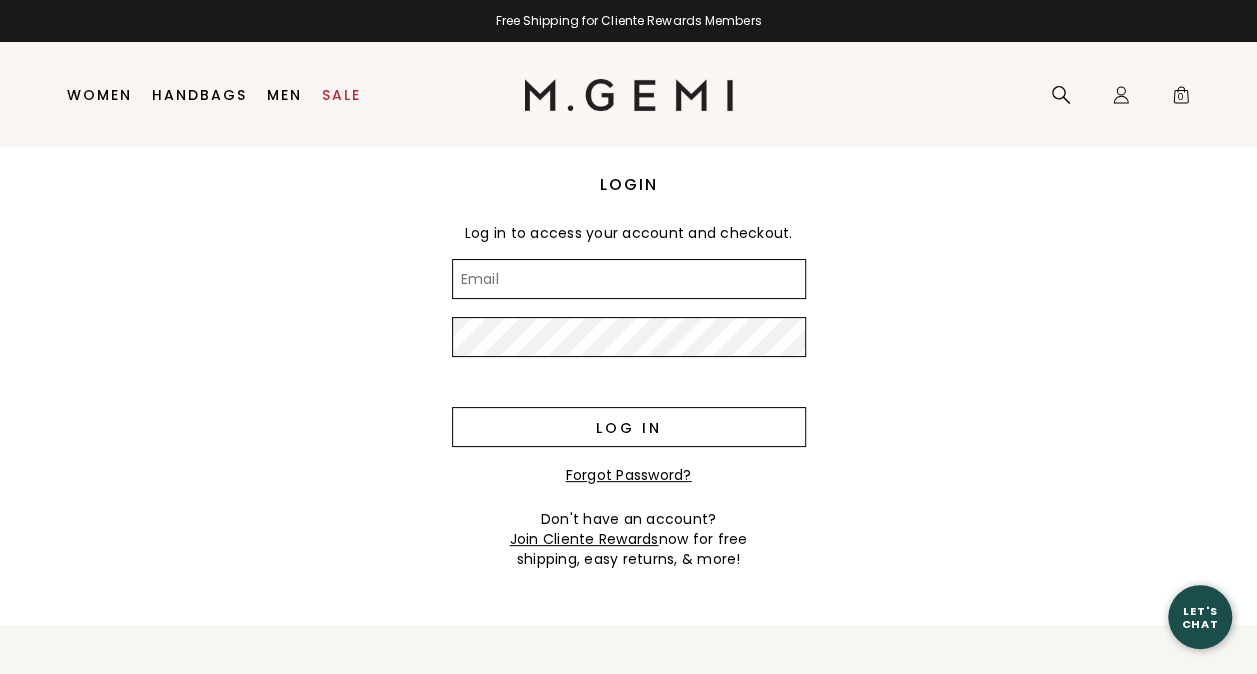 type on "annesophiehall@gmail.com" 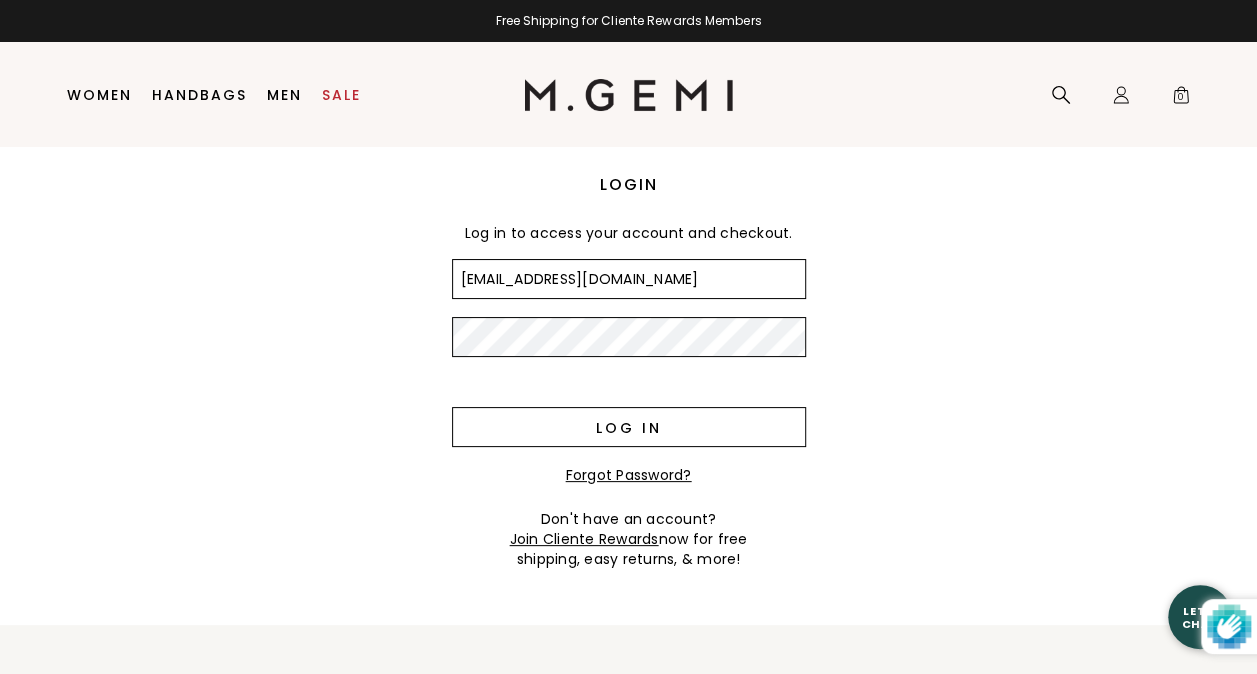 click on "Log in" at bounding box center (629, 427) 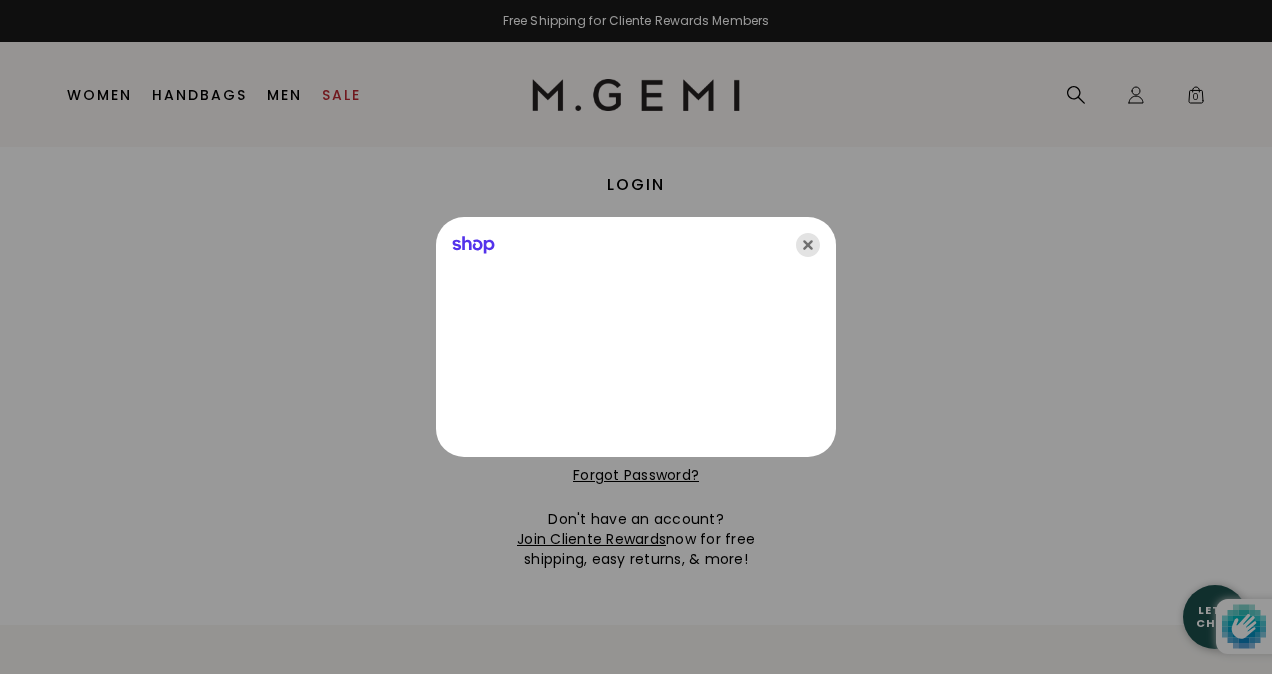 click 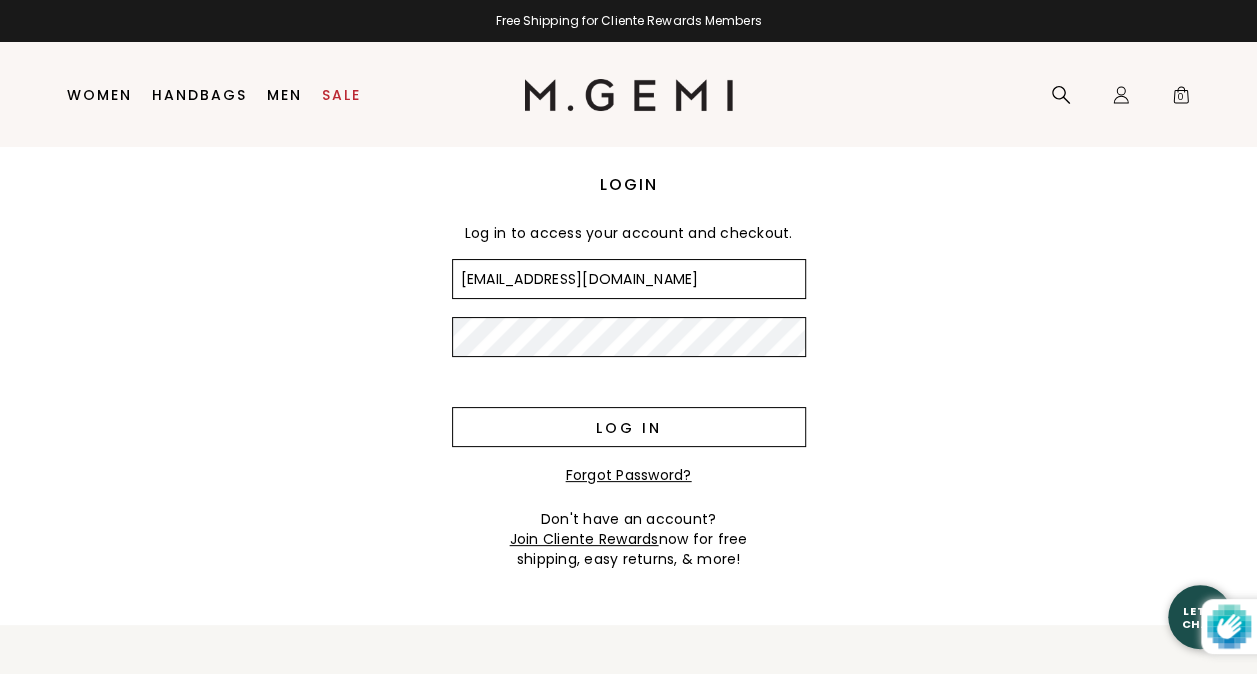 click on "Log in" at bounding box center [629, 427] 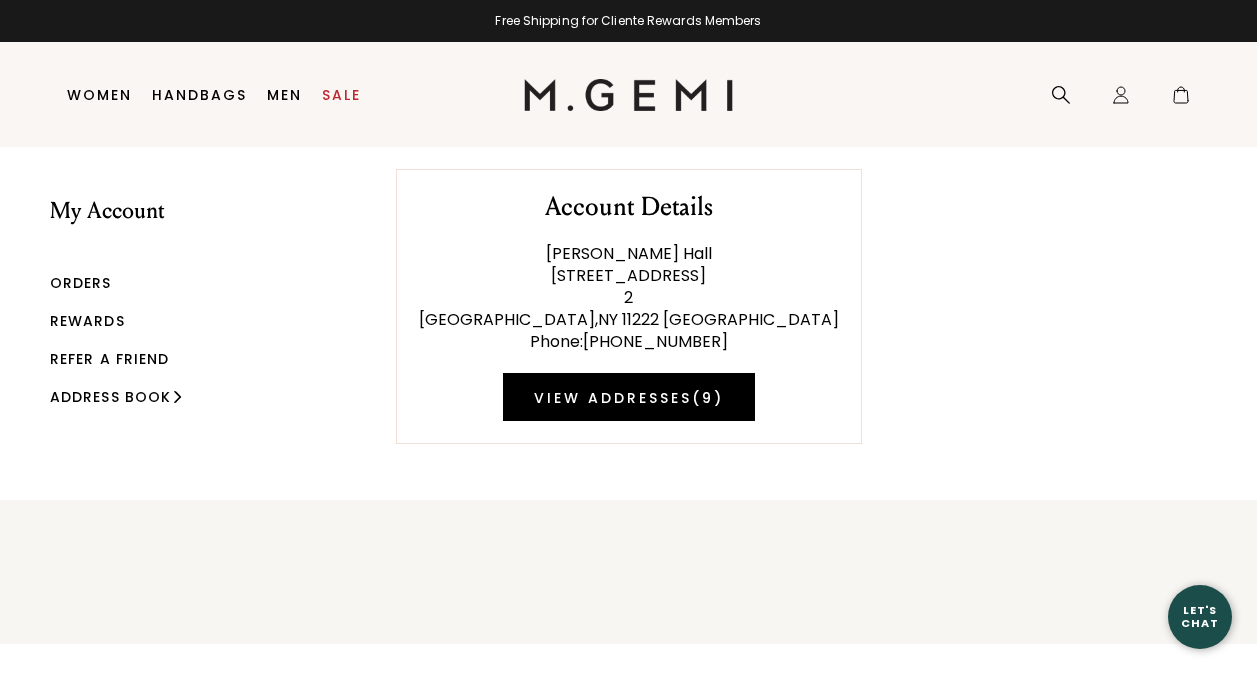 scroll, scrollTop: 0, scrollLeft: 0, axis: both 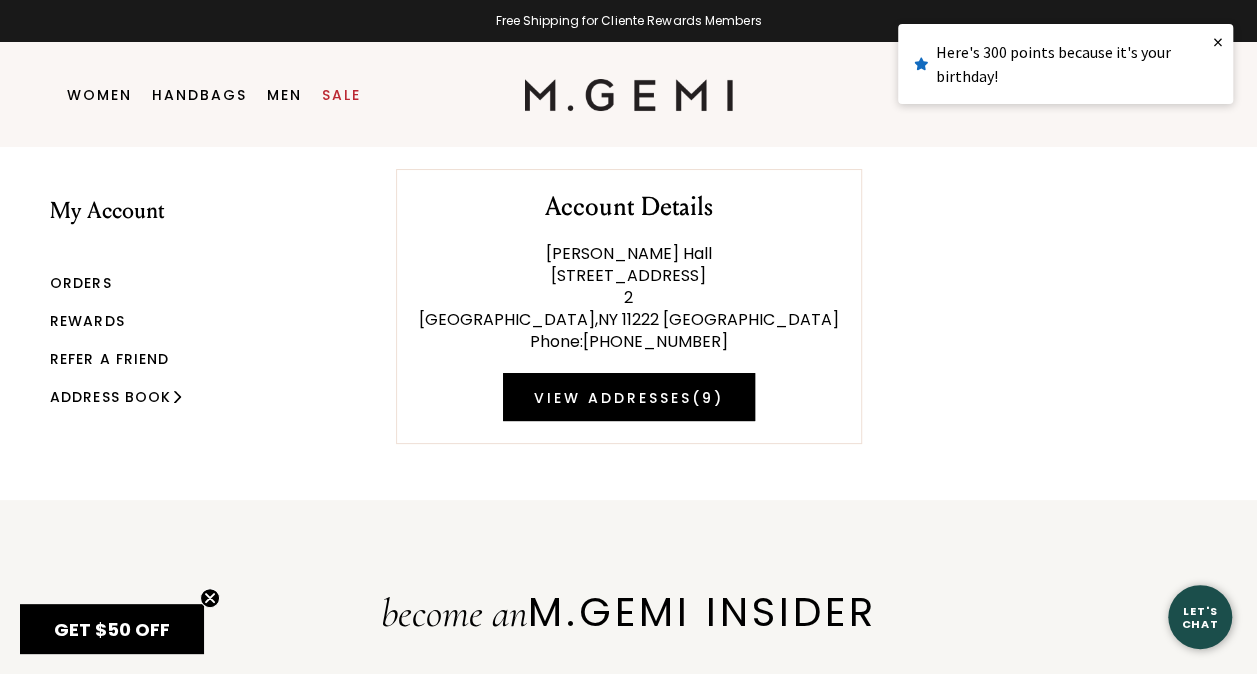 click on "Rewards" at bounding box center [87, 321] 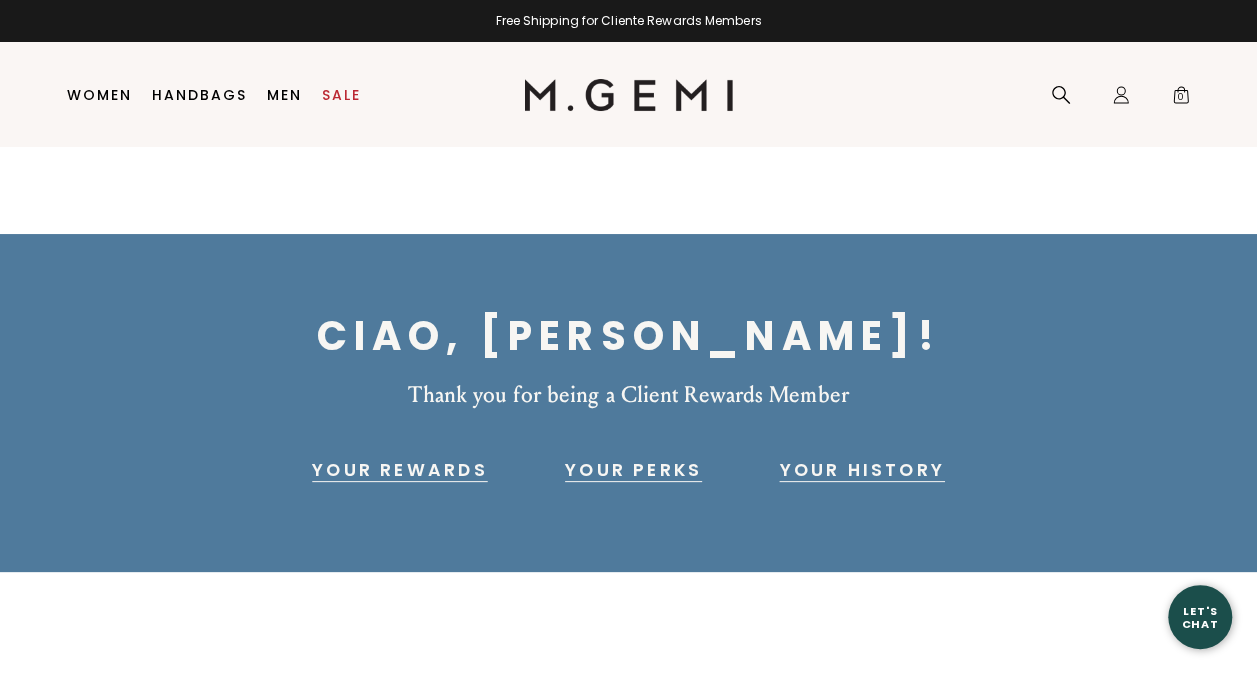 scroll, scrollTop: 42, scrollLeft: 0, axis: vertical 